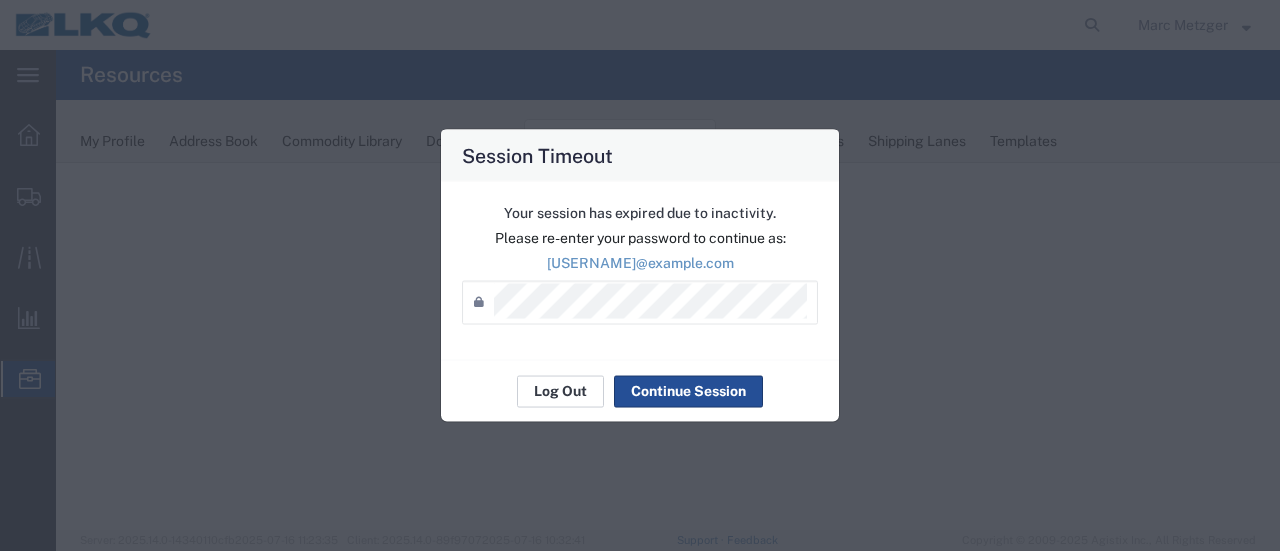 scroll, scrollTop: 0, scrollLeft: 0, axis: both 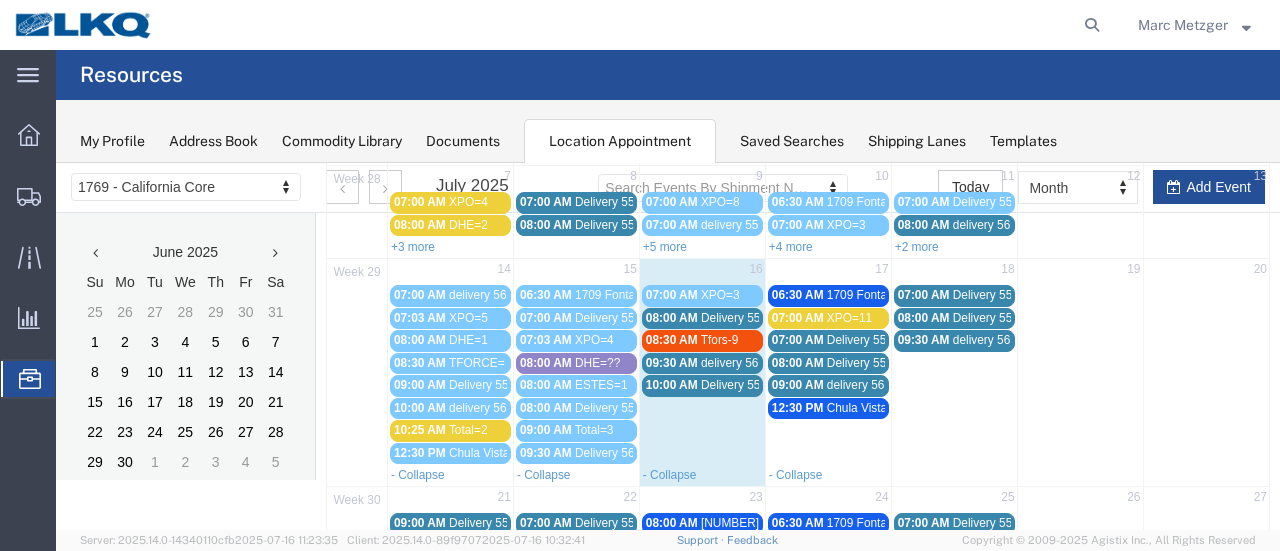 click on "08:30 AM" at bounding box center [672, 340] 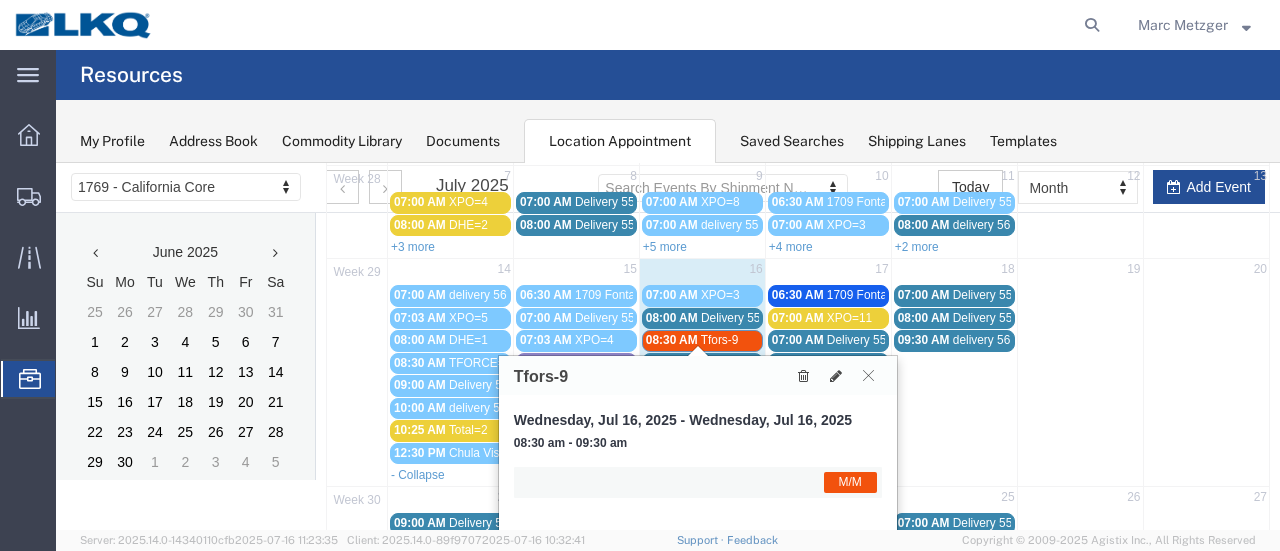 click on "09:30 AM   delivery 56140051" at bounding box center [954, 396] 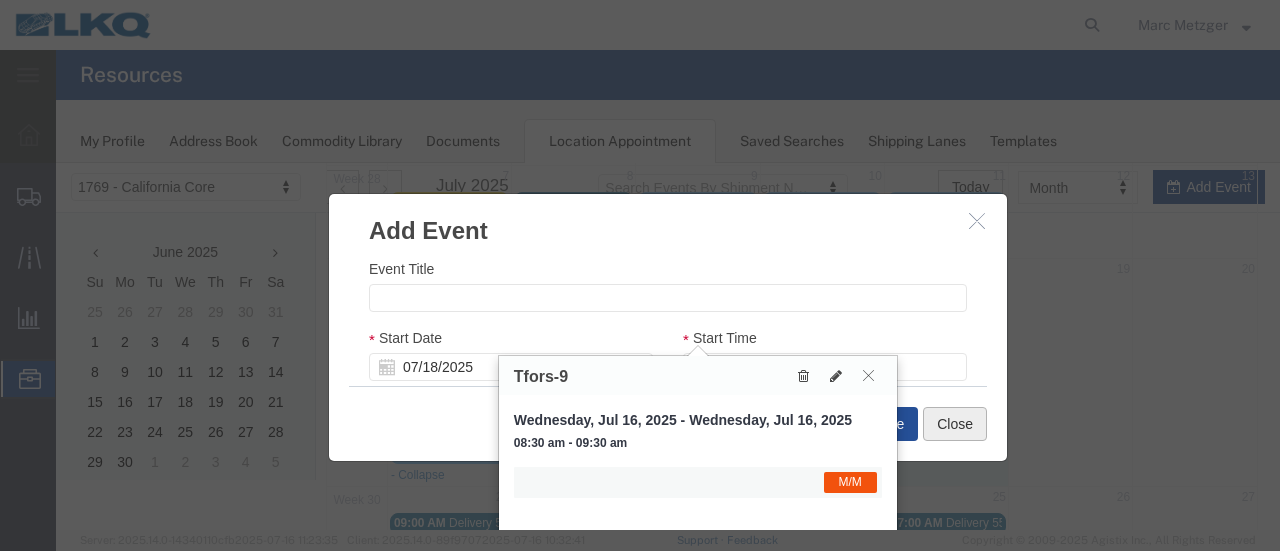 click on "Close" at bounding box center (955, 424) 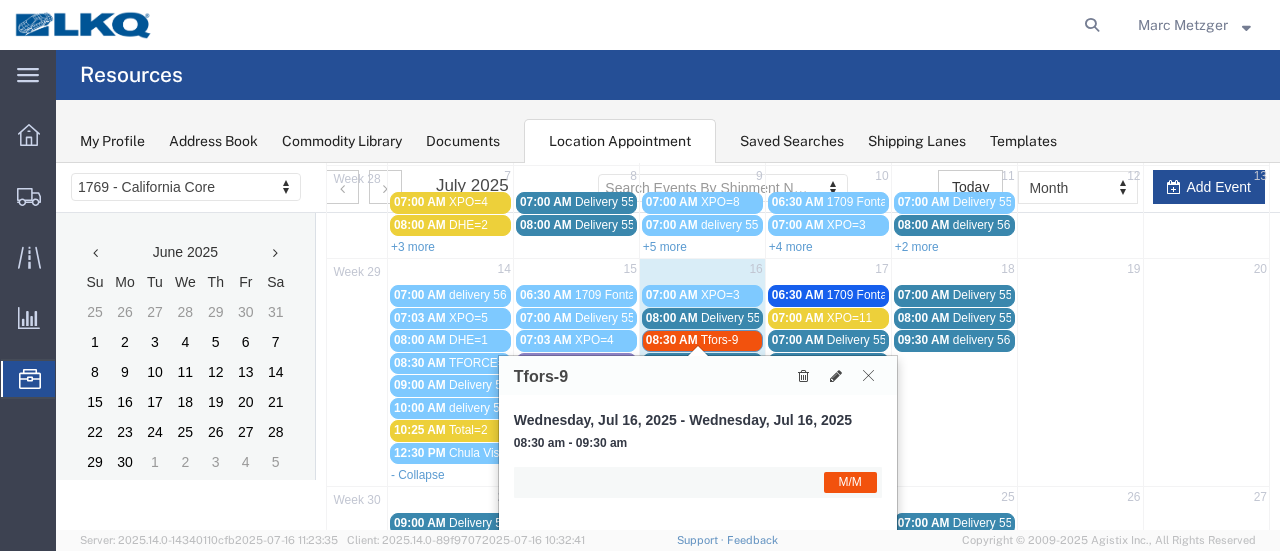 click at bounding box center [868, 375] 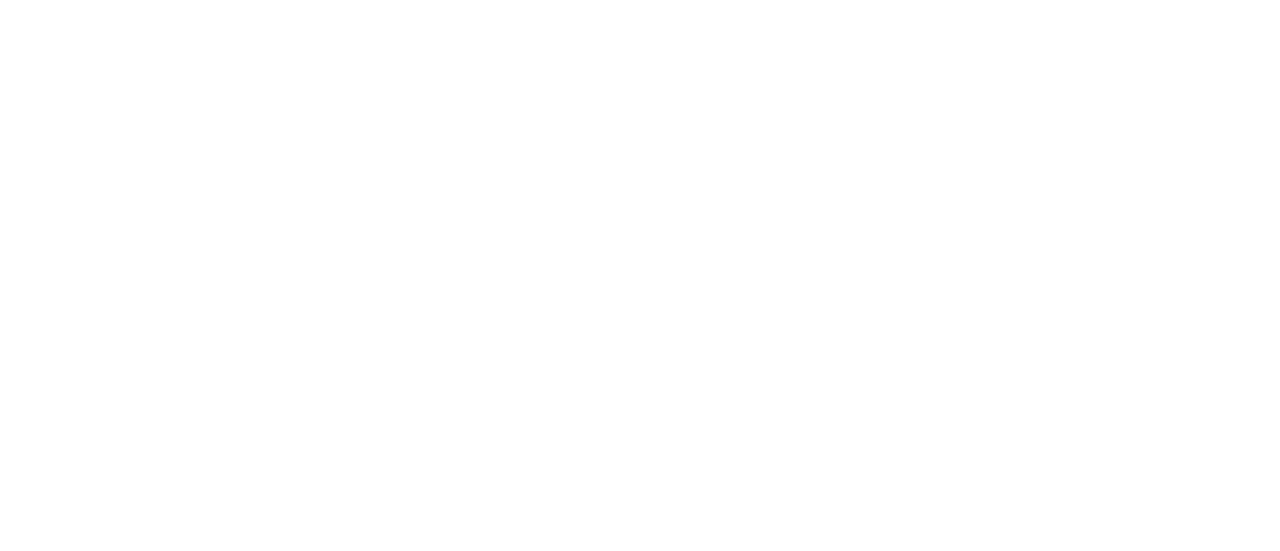 scroll, scrollTop: 0, scrollLeft: 0, axis: both 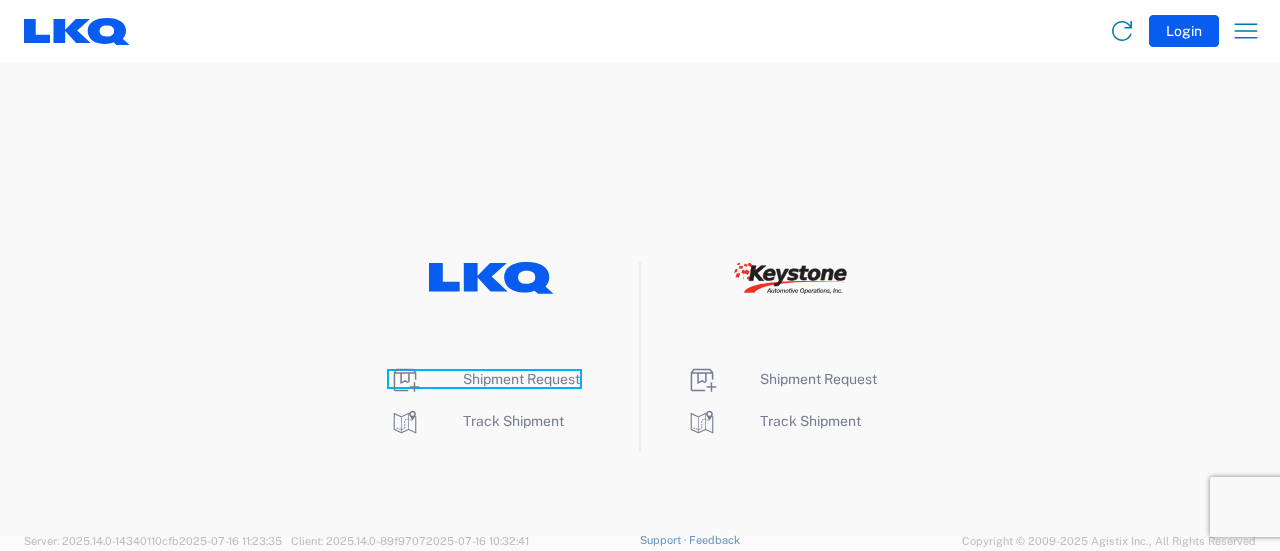 click on "Shipment Request" 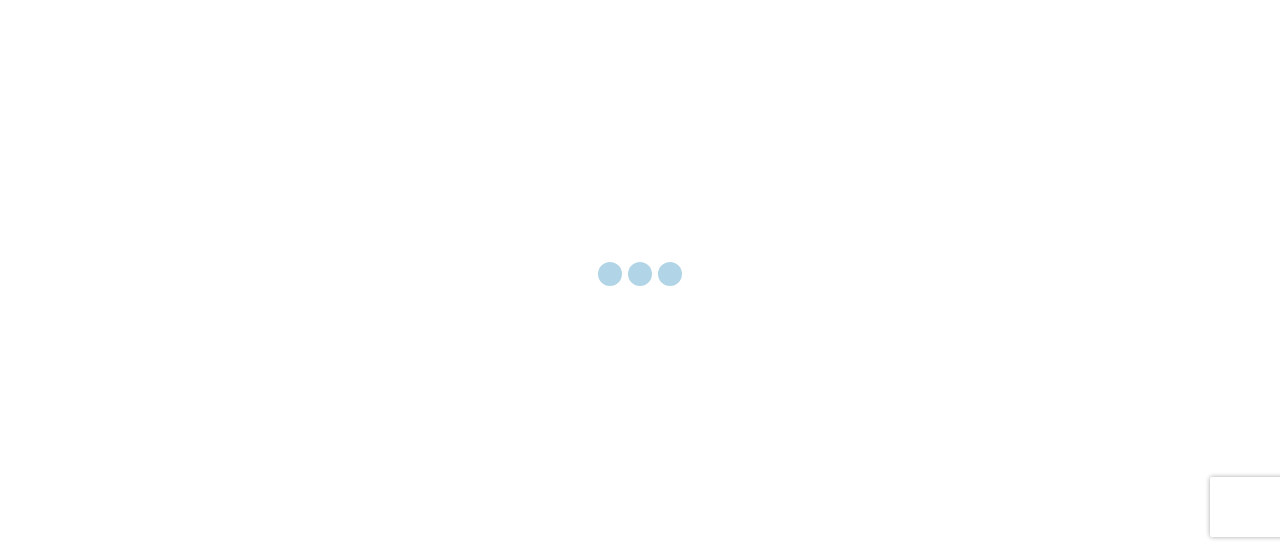 scroll, scrollTop: 0, scrollLeft: 0, axis: both 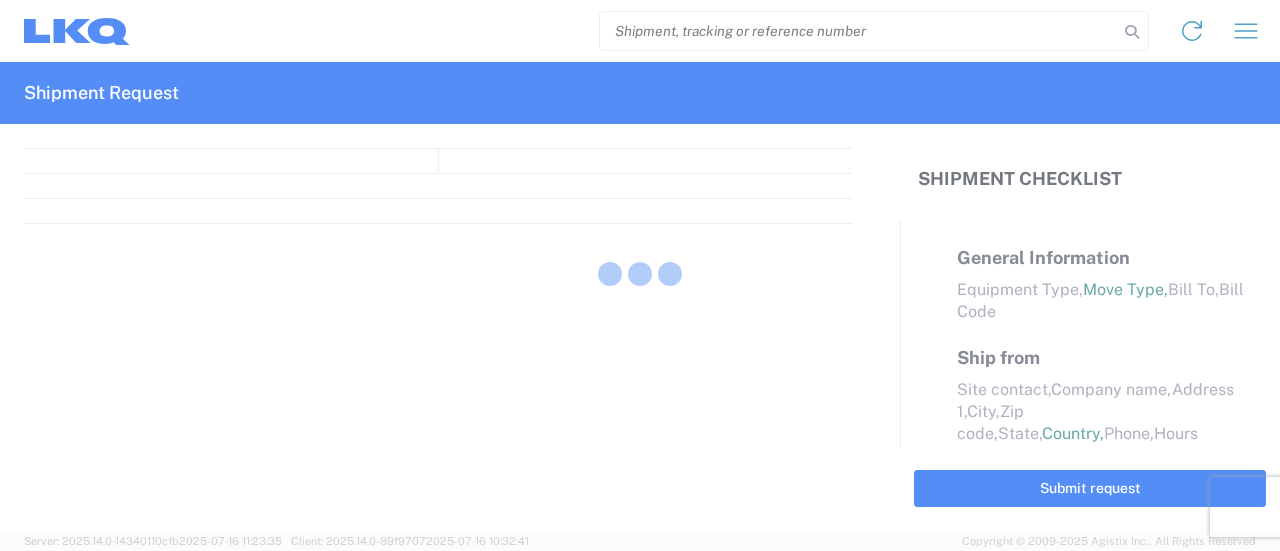 select on "FULL" 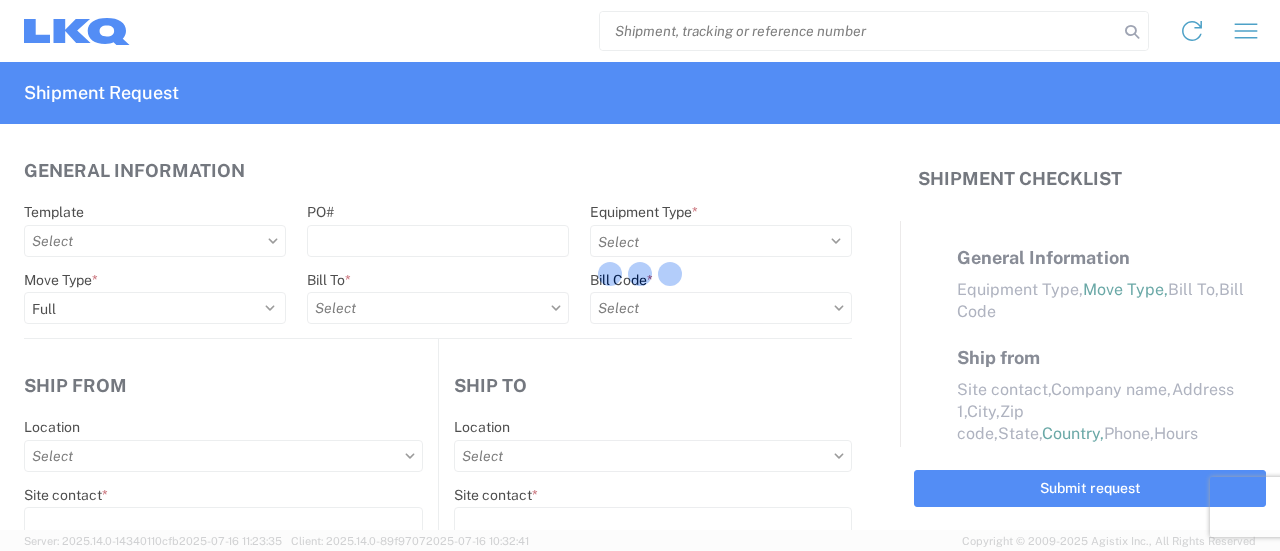 select on "LBS" 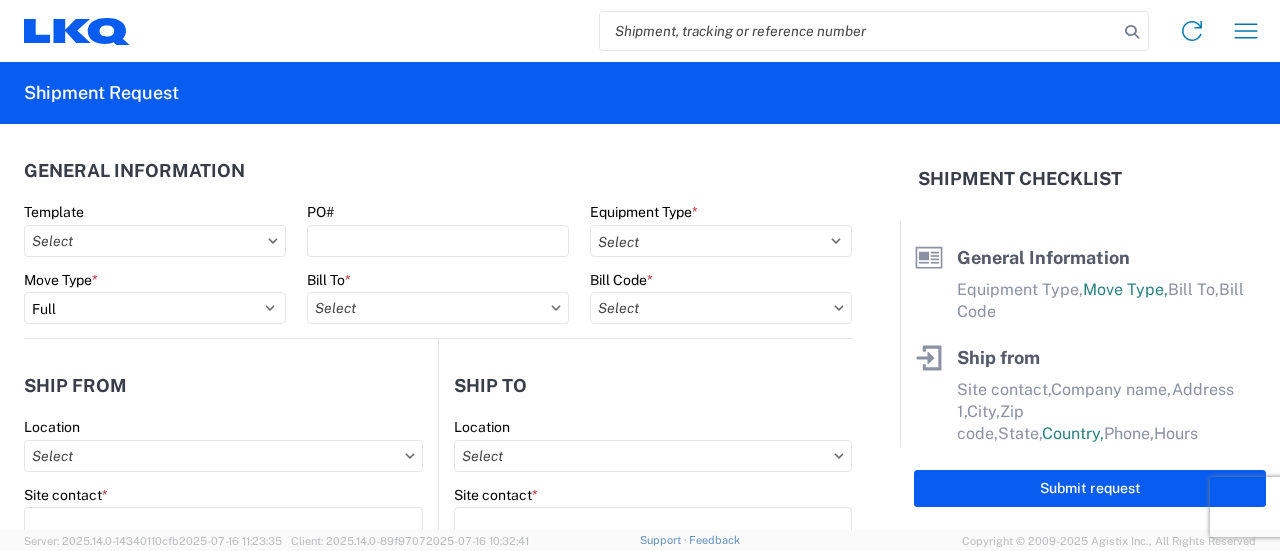 click 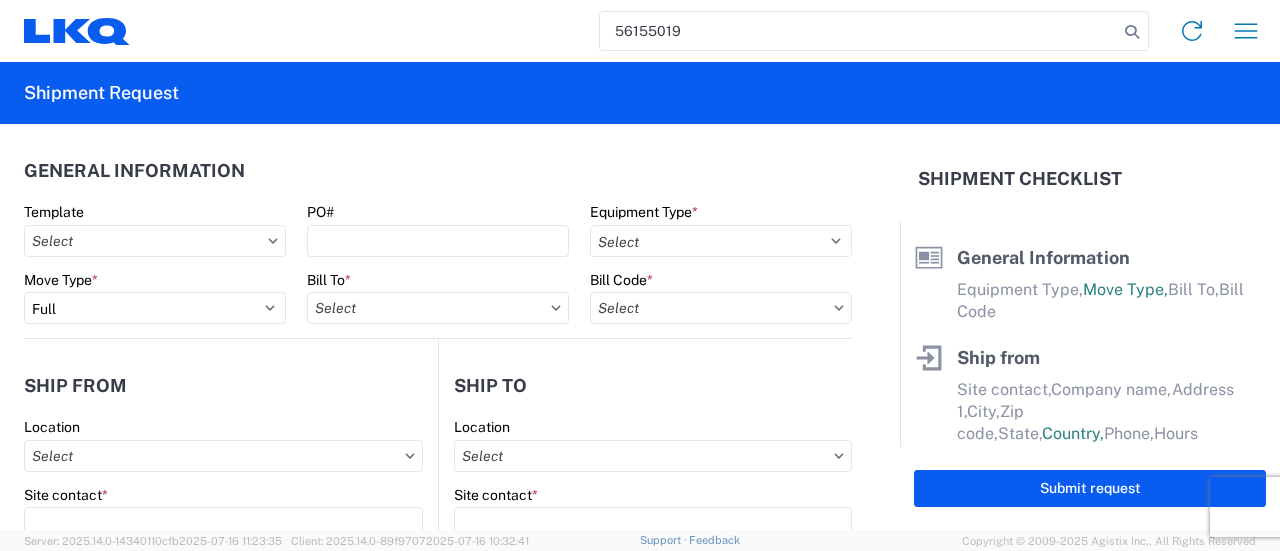 type on "56155019" 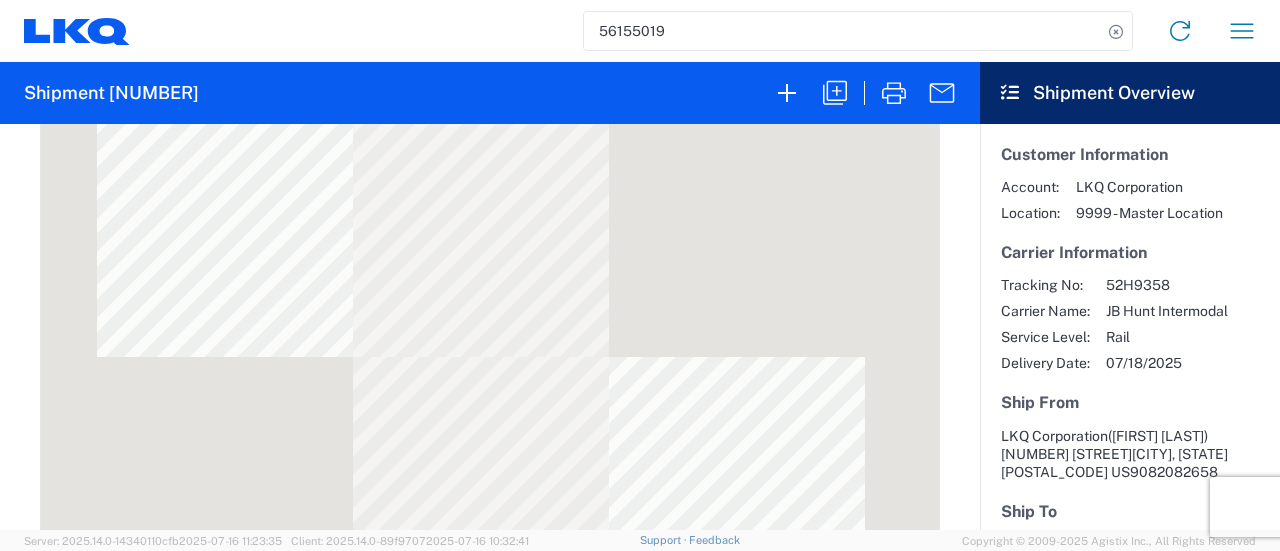 scroll, scrollTop: 800, scrollLeft: 0, axis: vertical 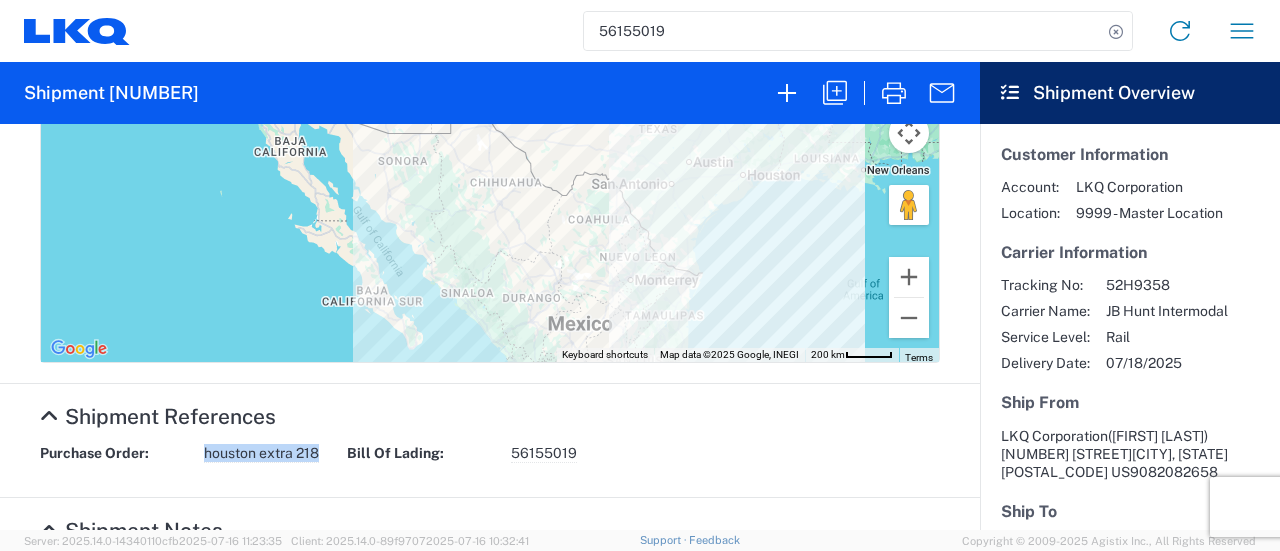 drag, startPoint x: 317, startPoint y: 461, endPoint x: 200, endPoint y: 471, distance: 117.426575 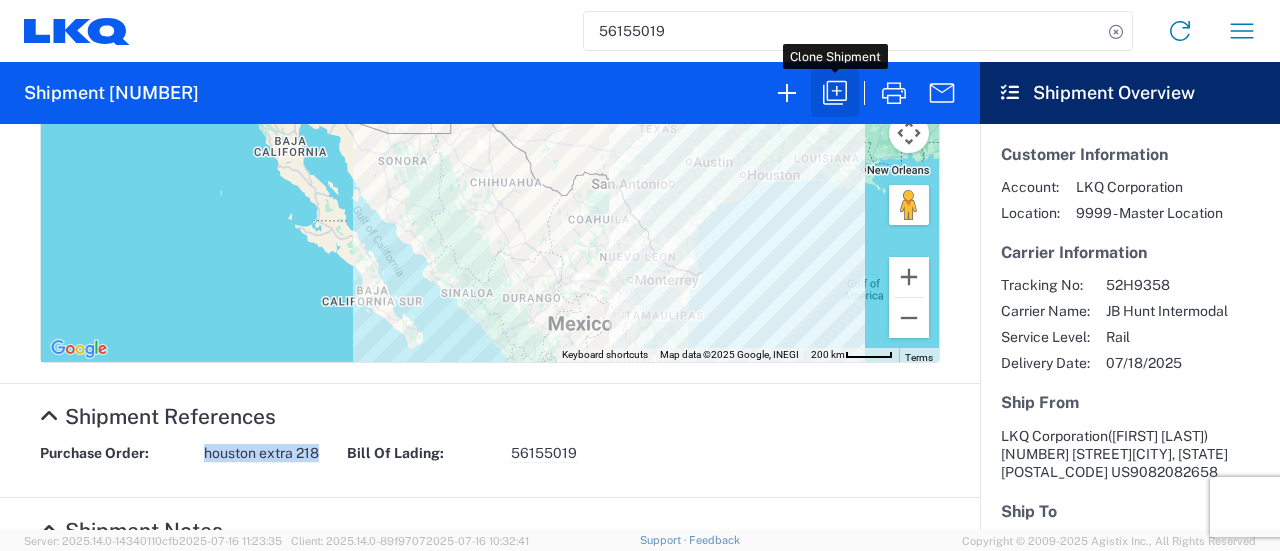 click 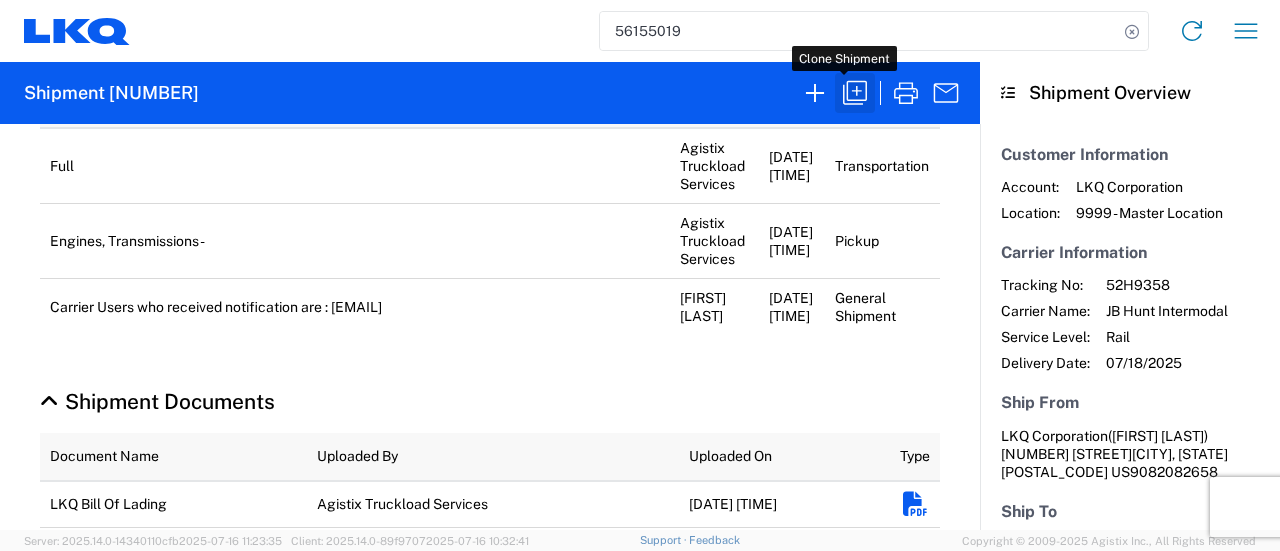 scroll, scrollTop: 799, scrollLeft: 0, axis: vertical 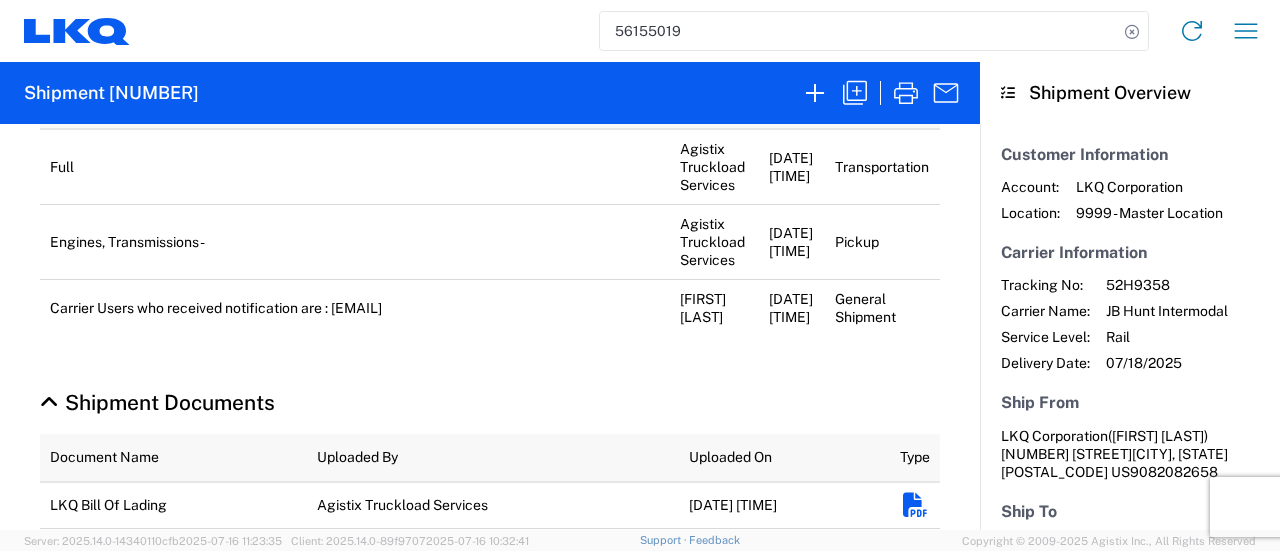 select on "FULL" 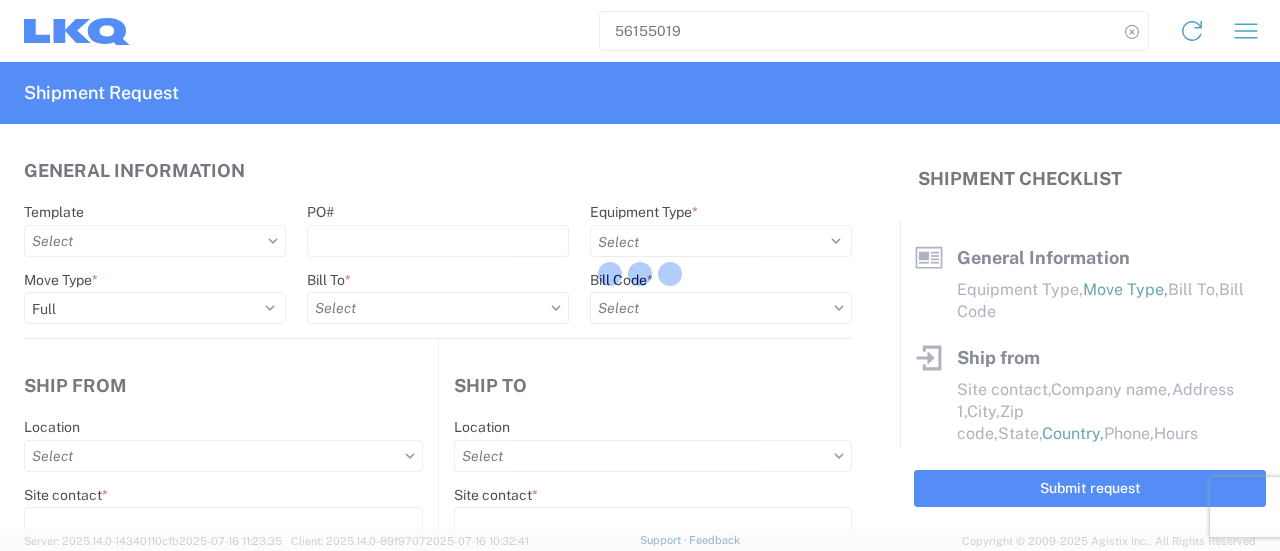 select on "US" 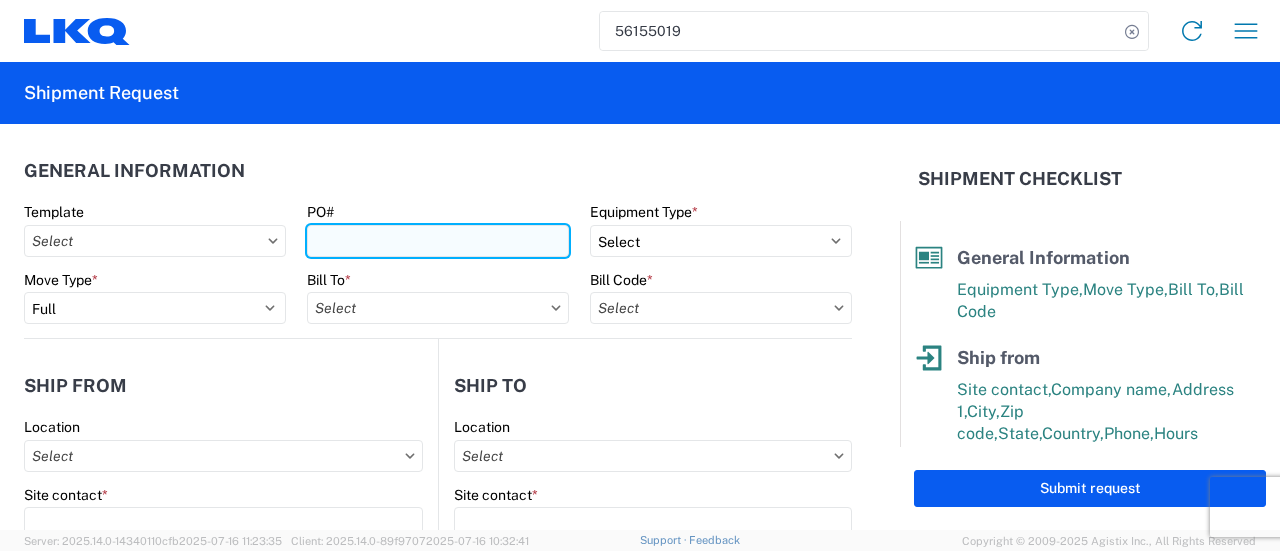 click on "PO#" at bounding box center (438, 241) 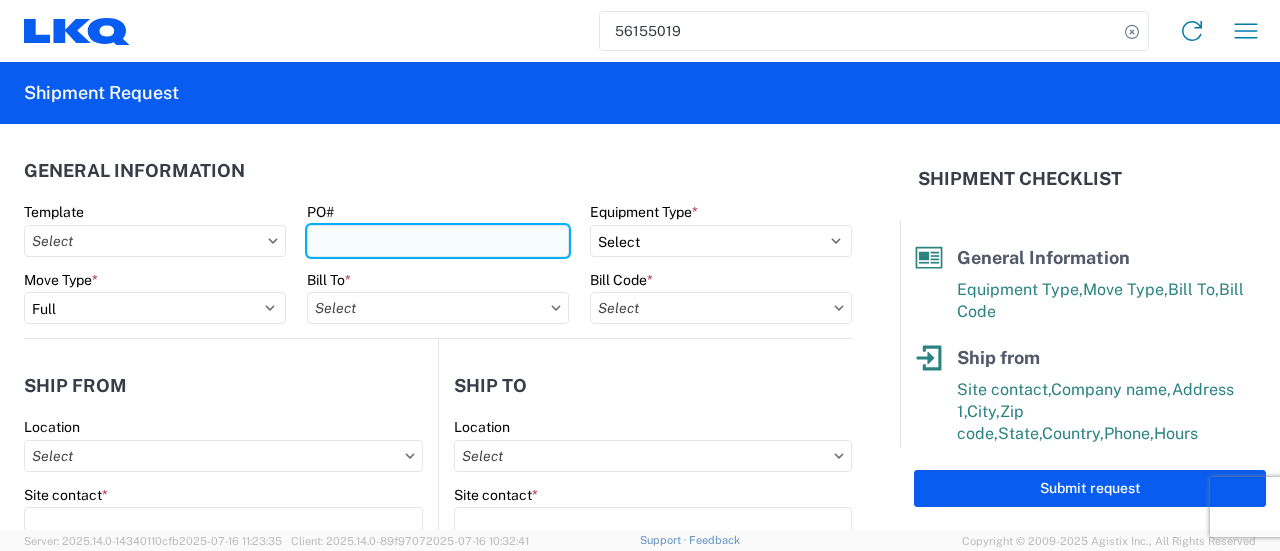 paste on "houston extra 218" 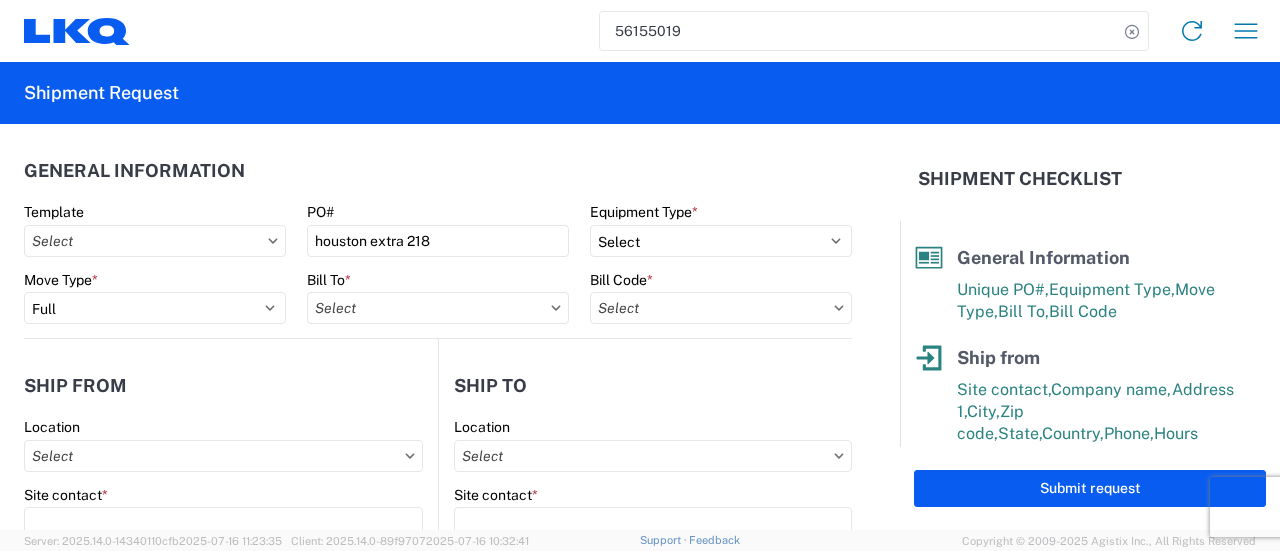 click on "General Information" 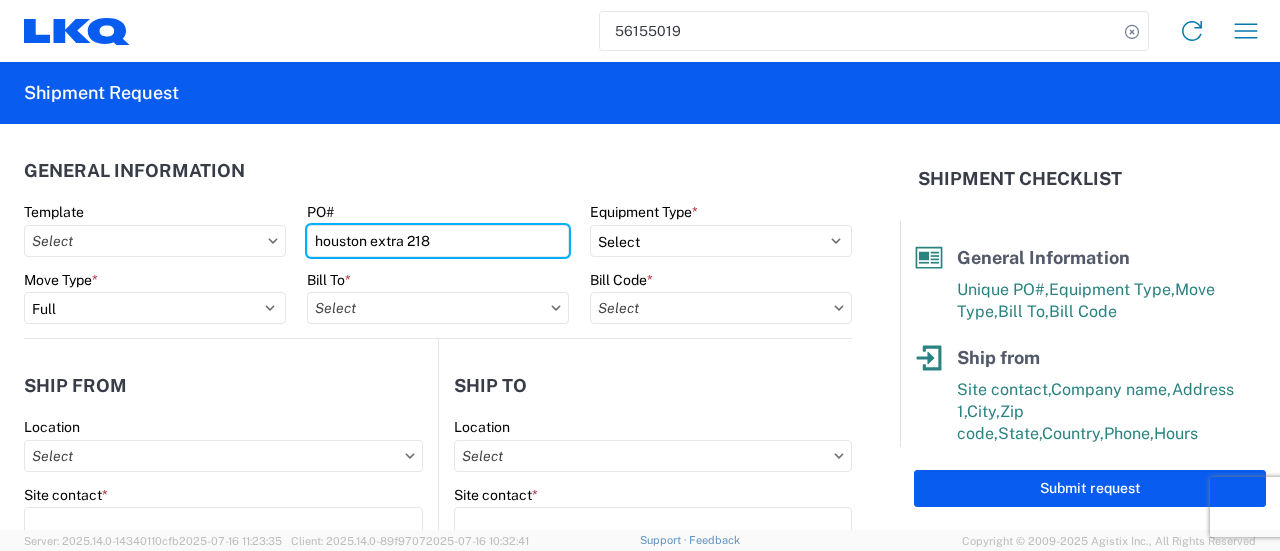 drag, startPoint x: 305, startPoint y: 243, endPoint x: 333, endPoint y: 268, distance: 37.536648 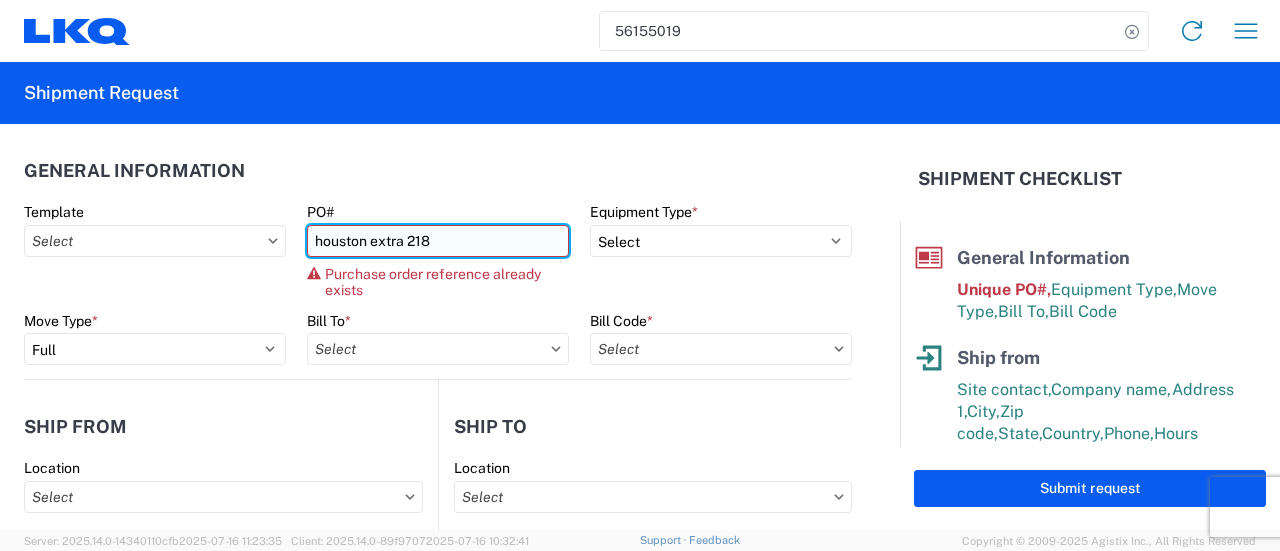 click on "houston extra 218" at bounding box center (438, 241) 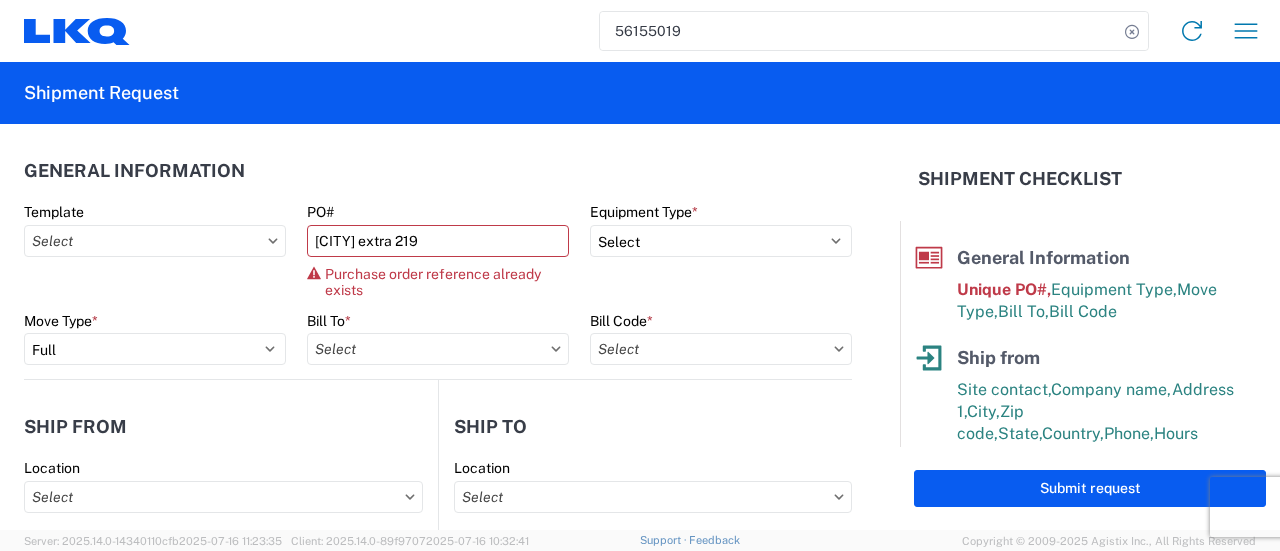 click on "General Information" 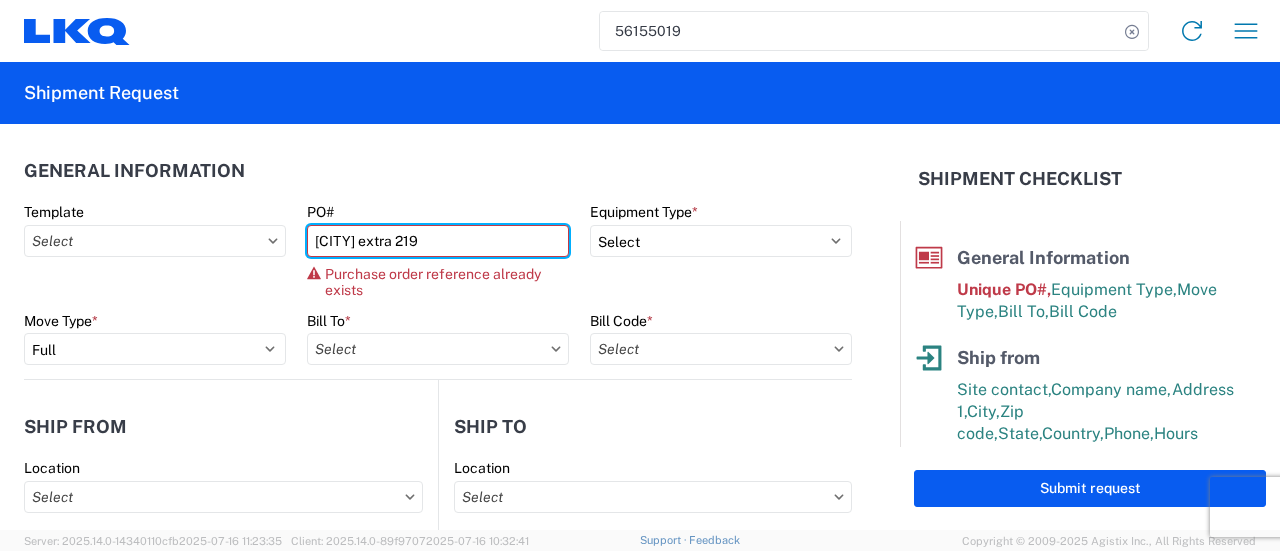 drag, startPoint x: 423, startPoint y: 241, endPoint x: 295, endPoint y: 247, distance: 128.14055 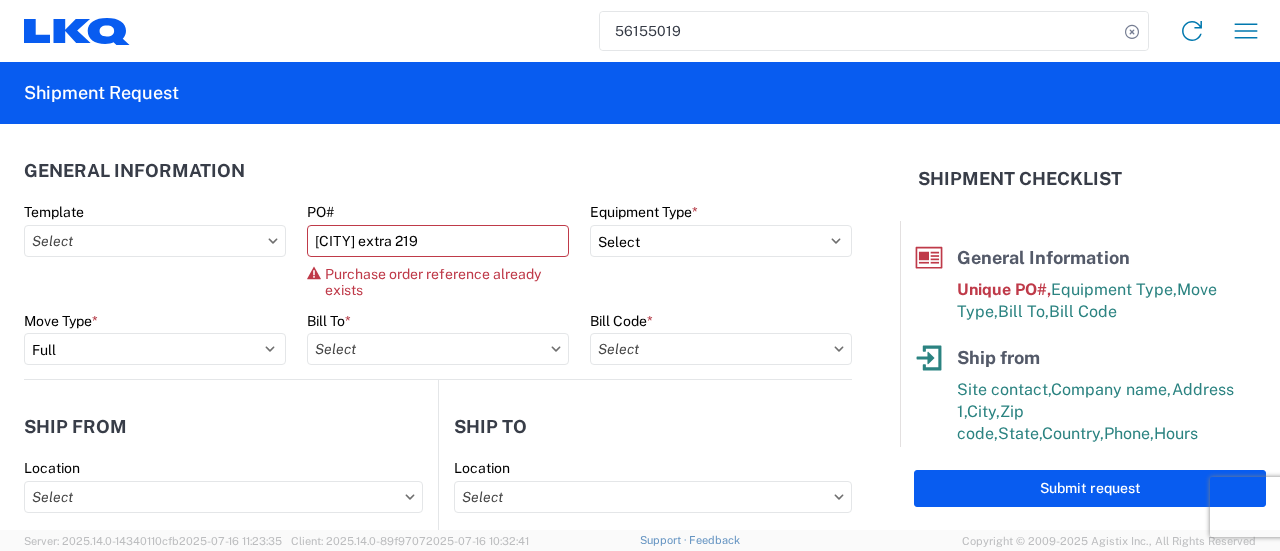 click on "General Information" 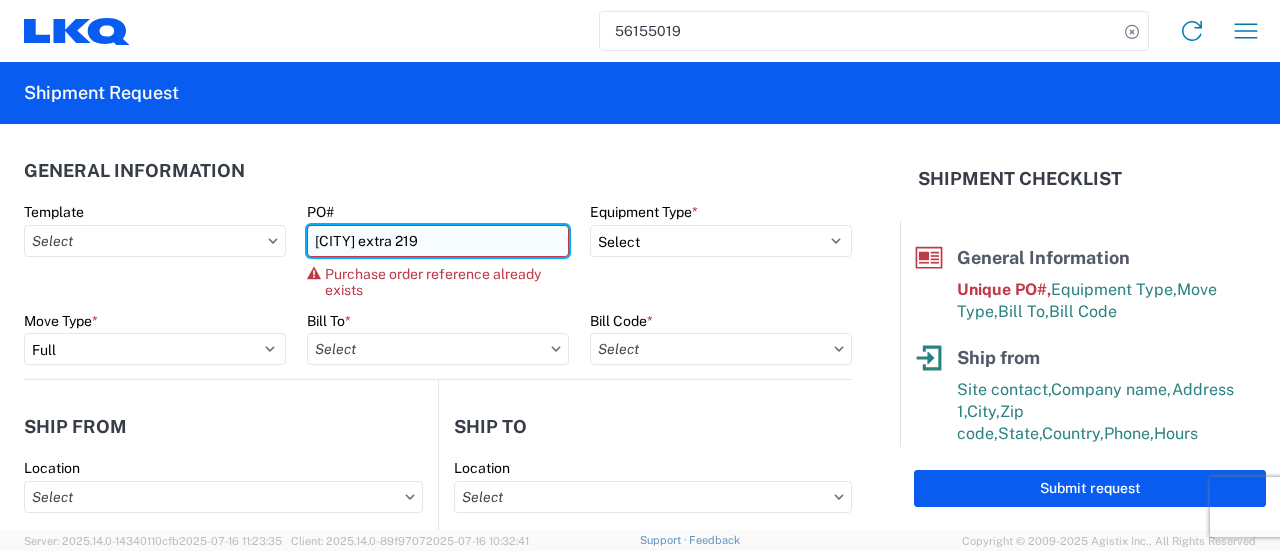 click on "[CITY] extra 219" at bounding box center (438, 241) 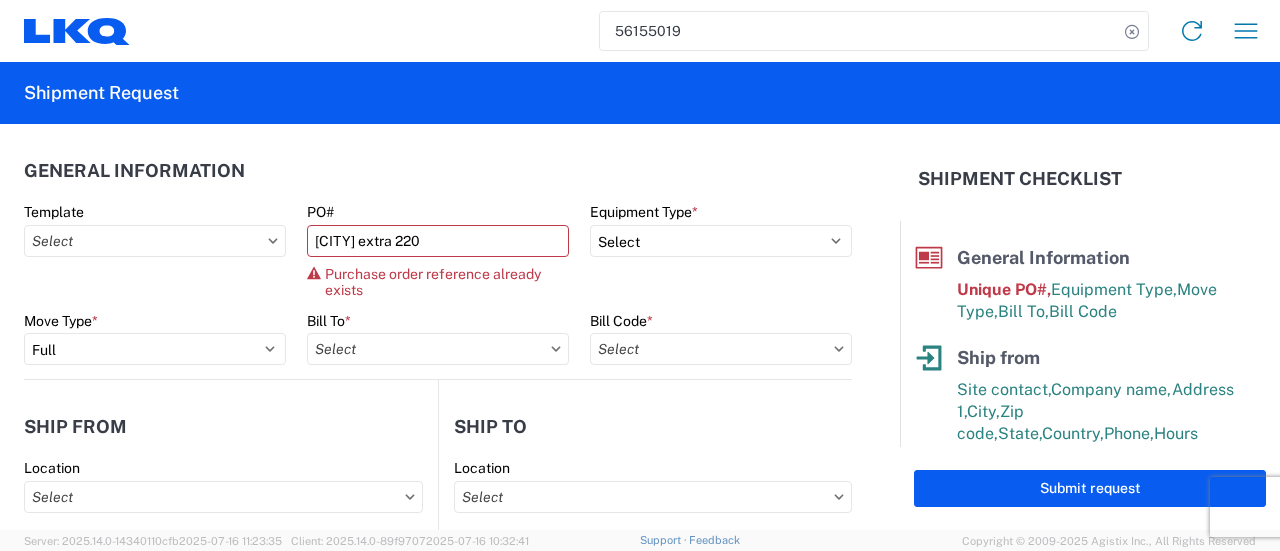 click on "General Information" 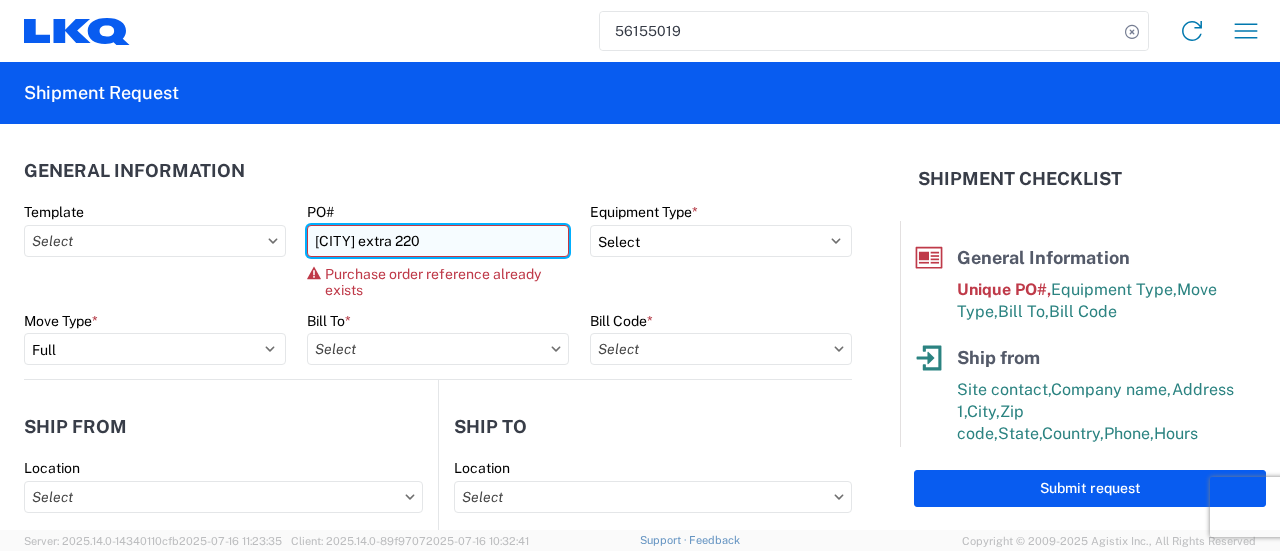 click on "[CITY] extra 220" at bounding box center (438, 241) 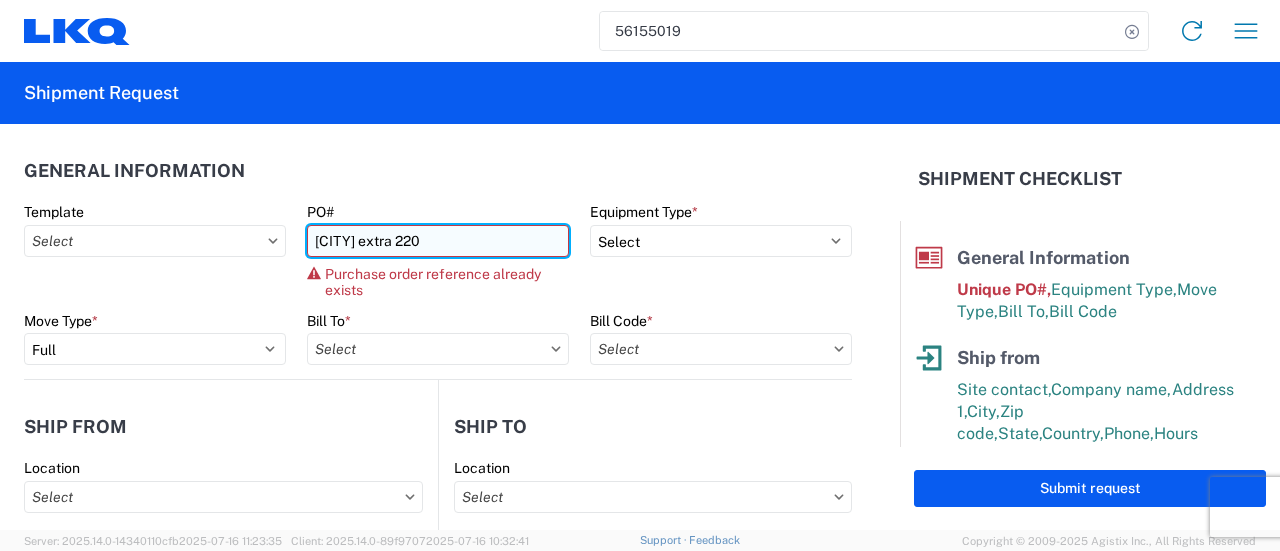 click on "[CITY] extra 220" at bounding box center [438, 241] 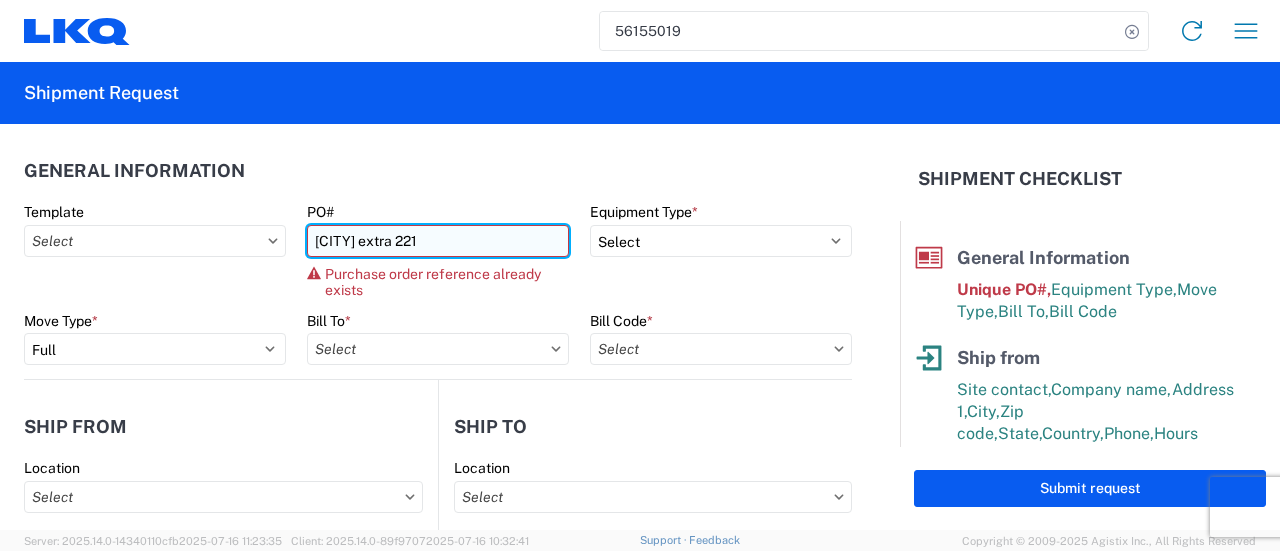 drag, startPoint x: 431, startPoint y: 245, endPoint x: 448, endPoint y: 249, distance: 17.464249 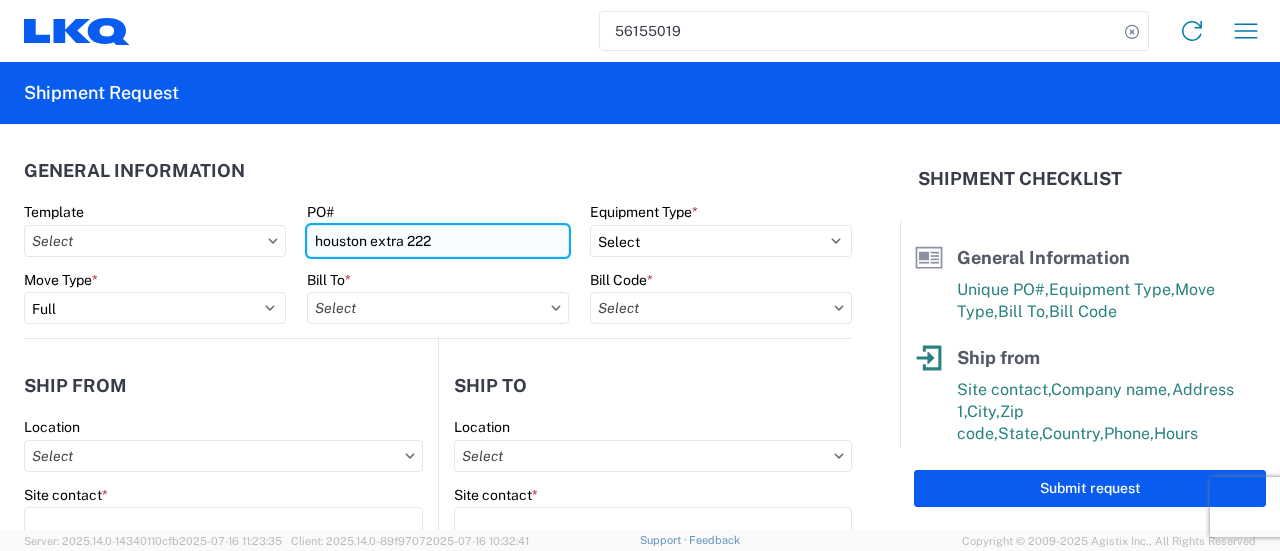 type on "houston extra 222" 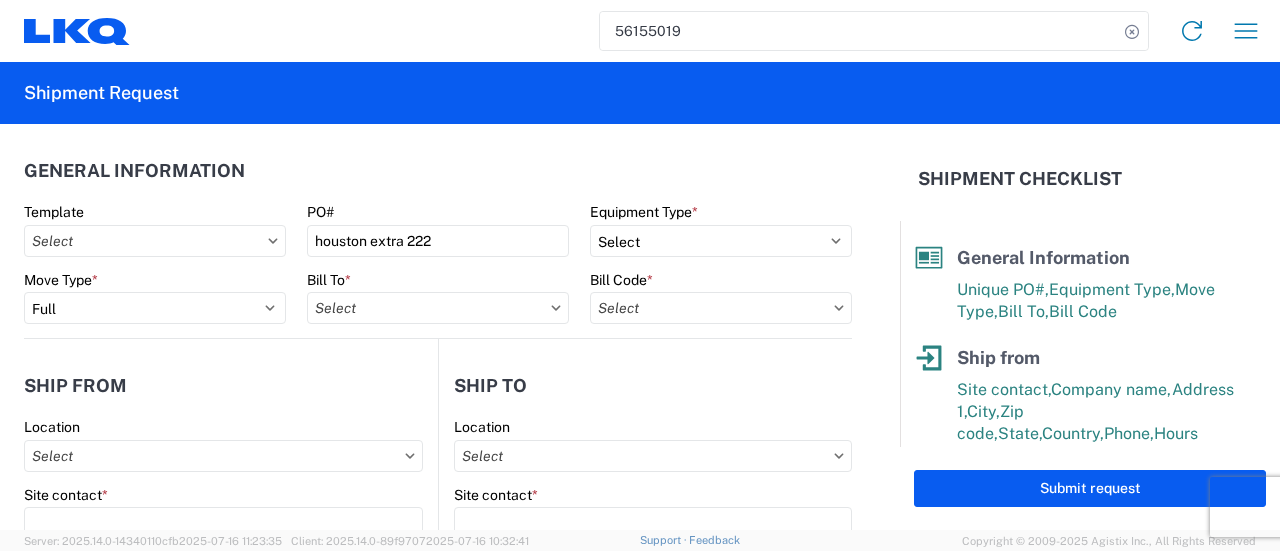 click on "General Information" 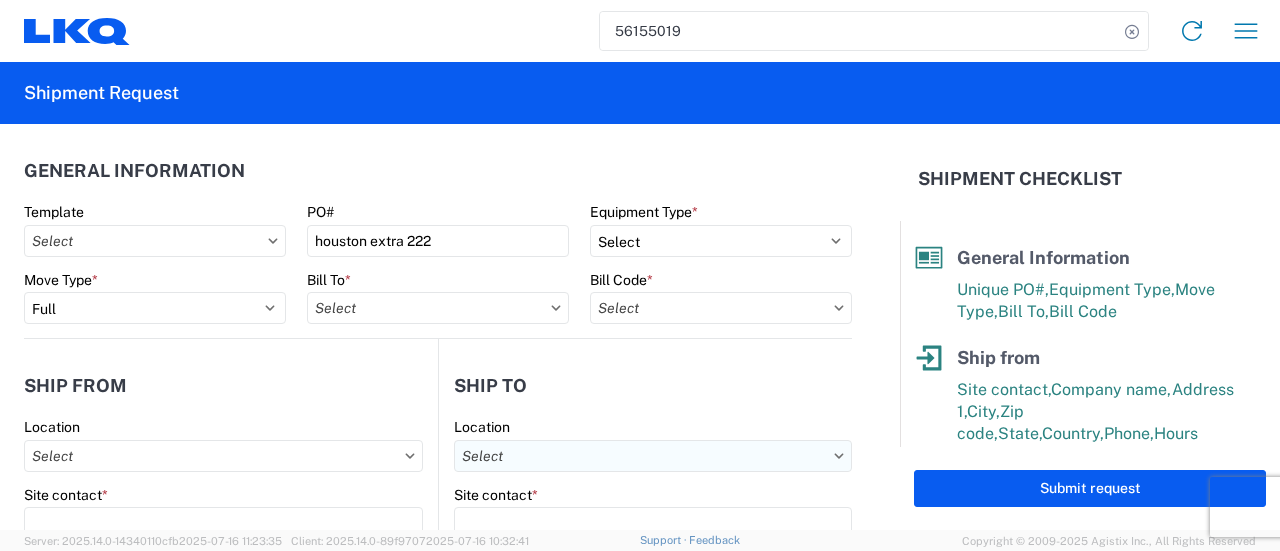 click on "Location" at bounding box center (223, 456) 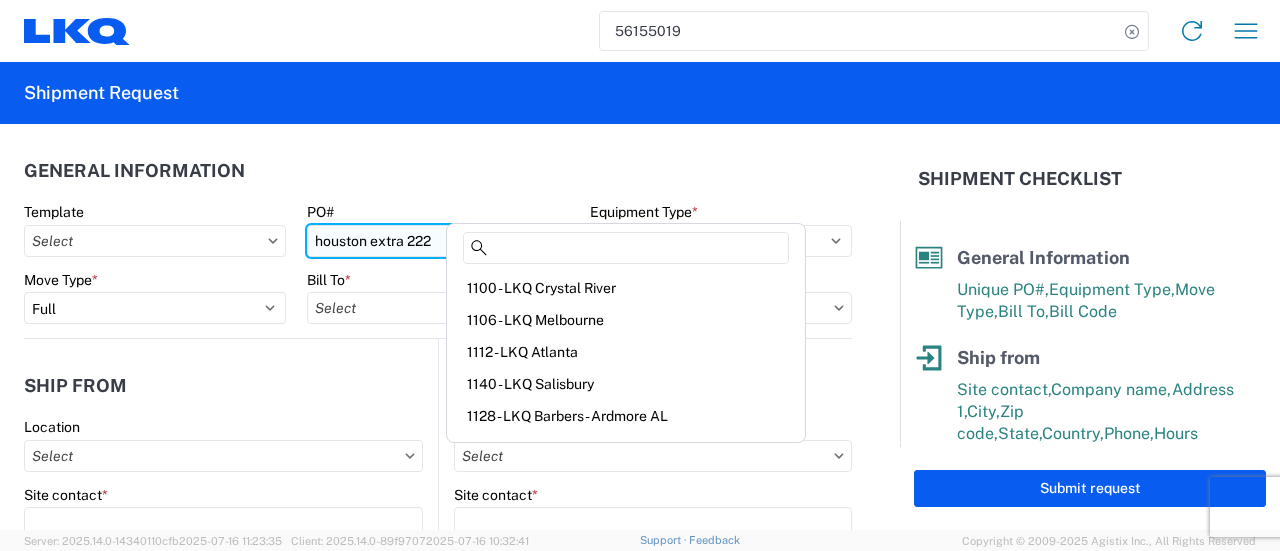click on "houston extra 222" at bounding box center (438, 241) 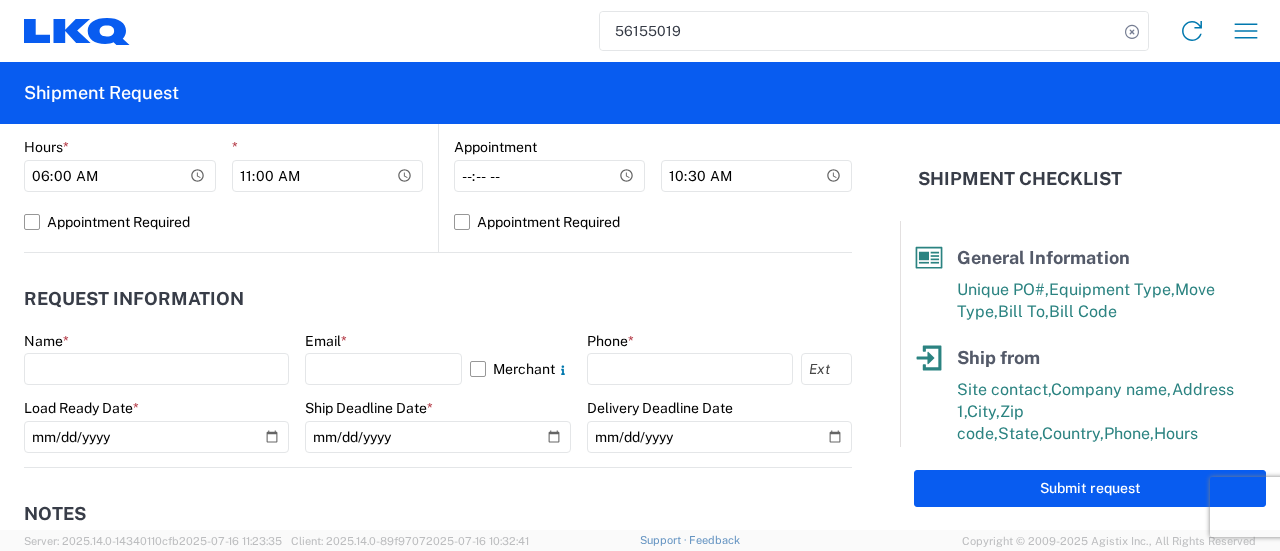 scroll, scrollTop: 1000, scrollLeft: 0, axis: vertical 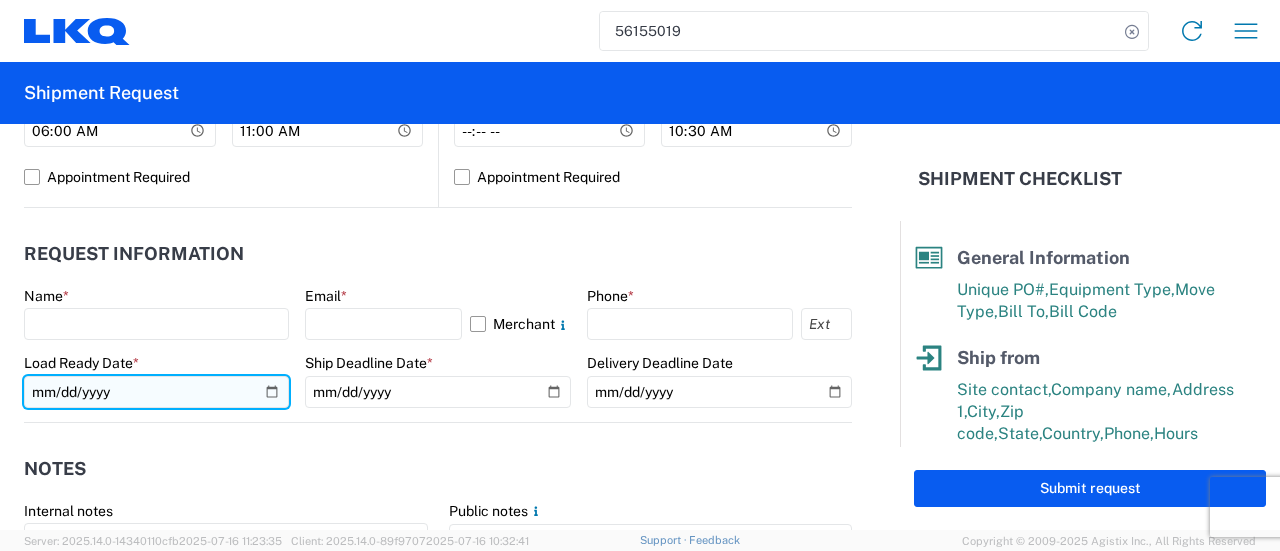 click 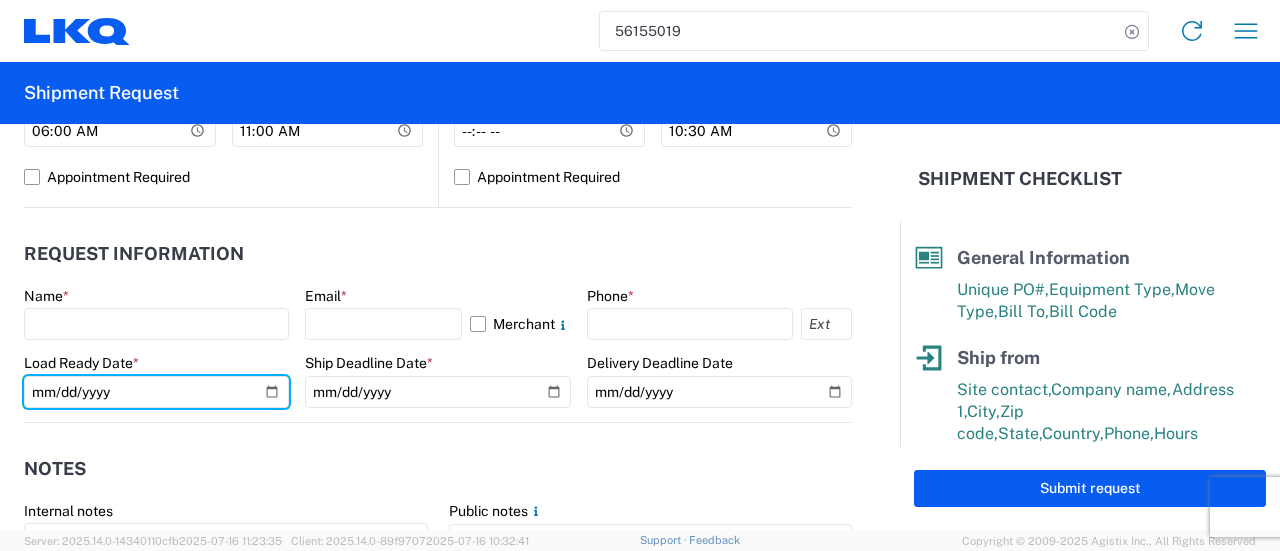 type on "2025-07-17" 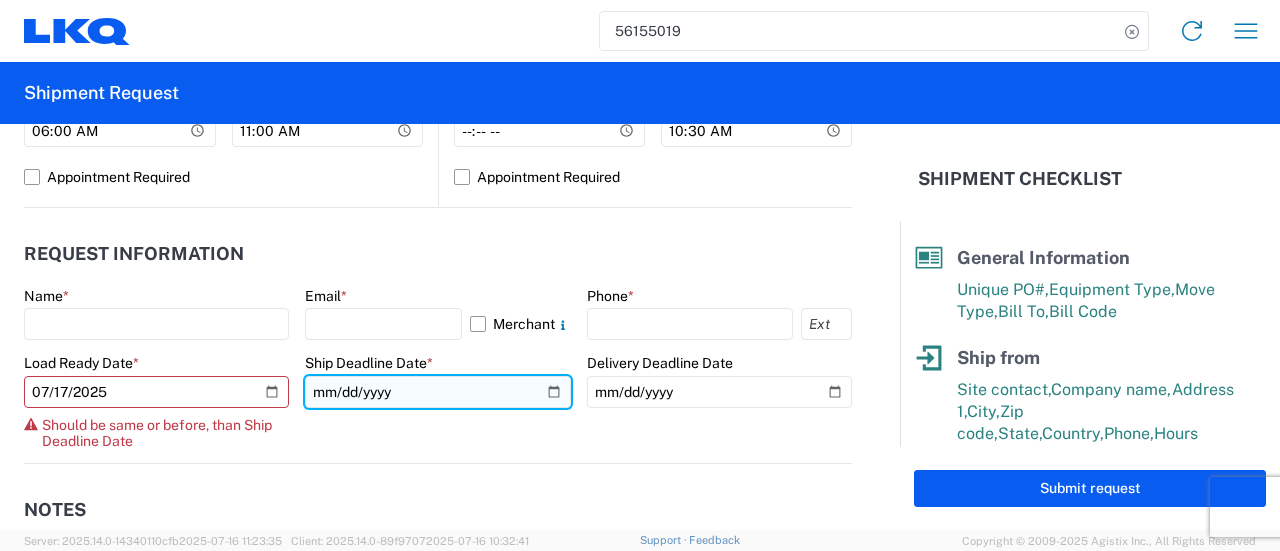 click 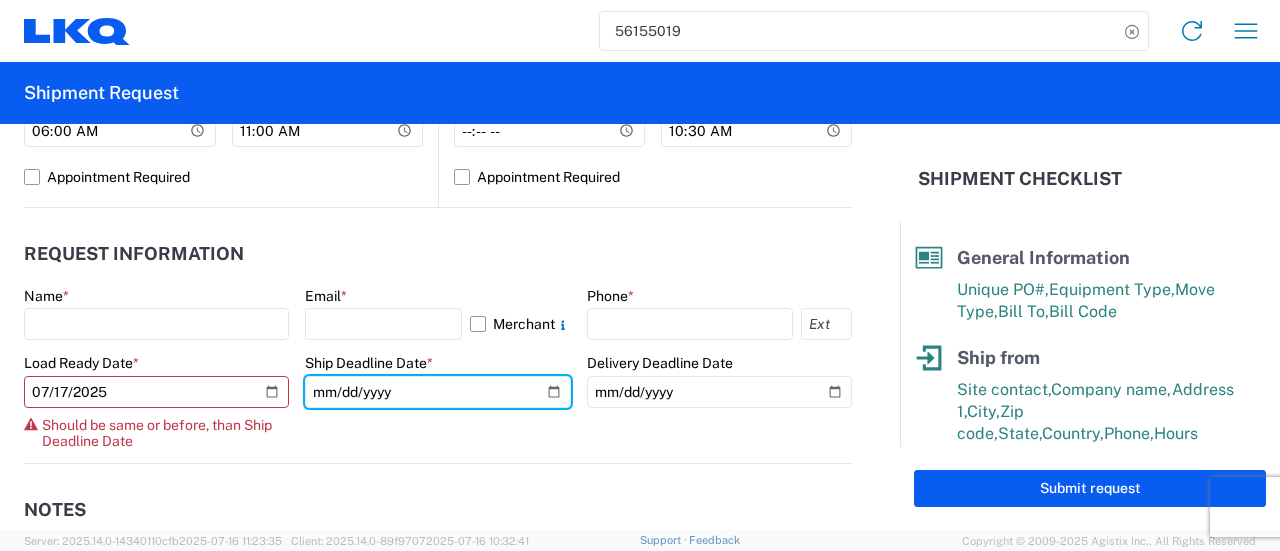 type on "2025-07-17" 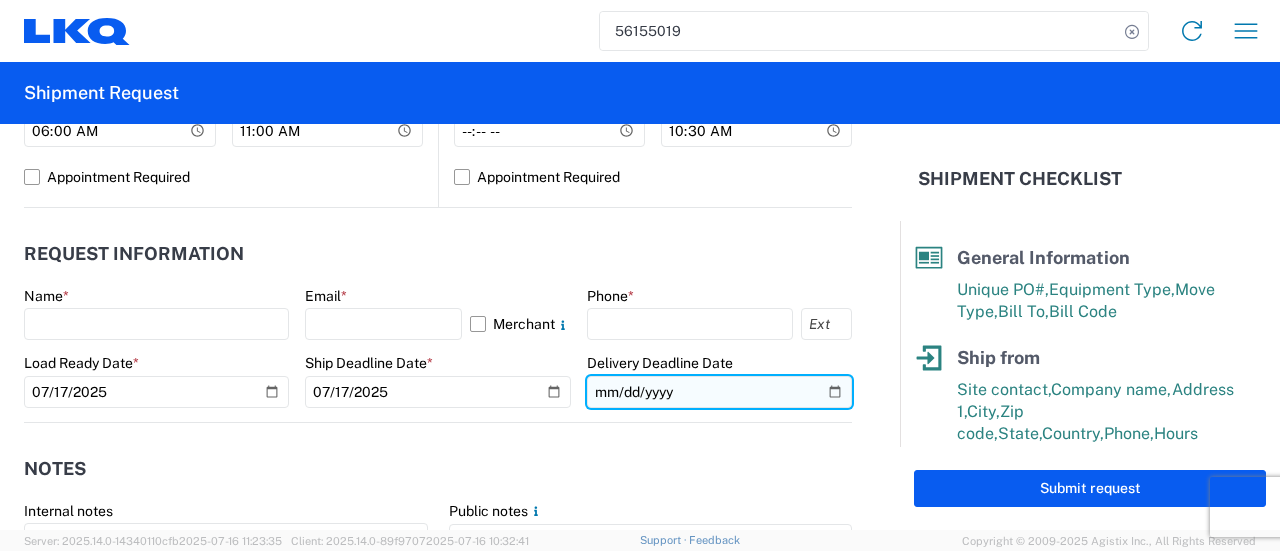 click 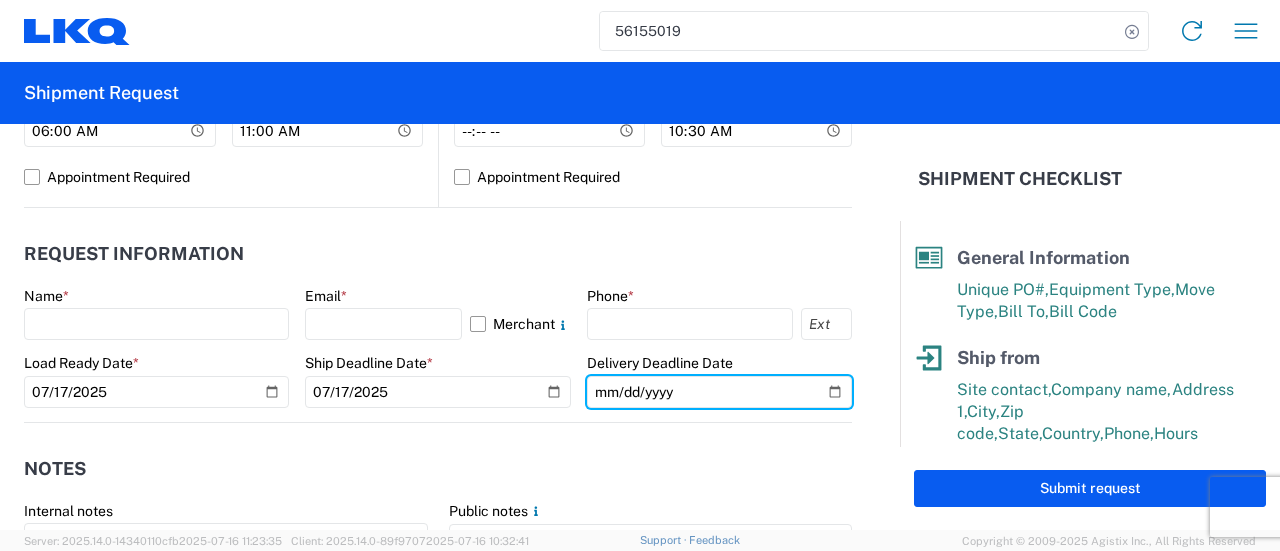 type 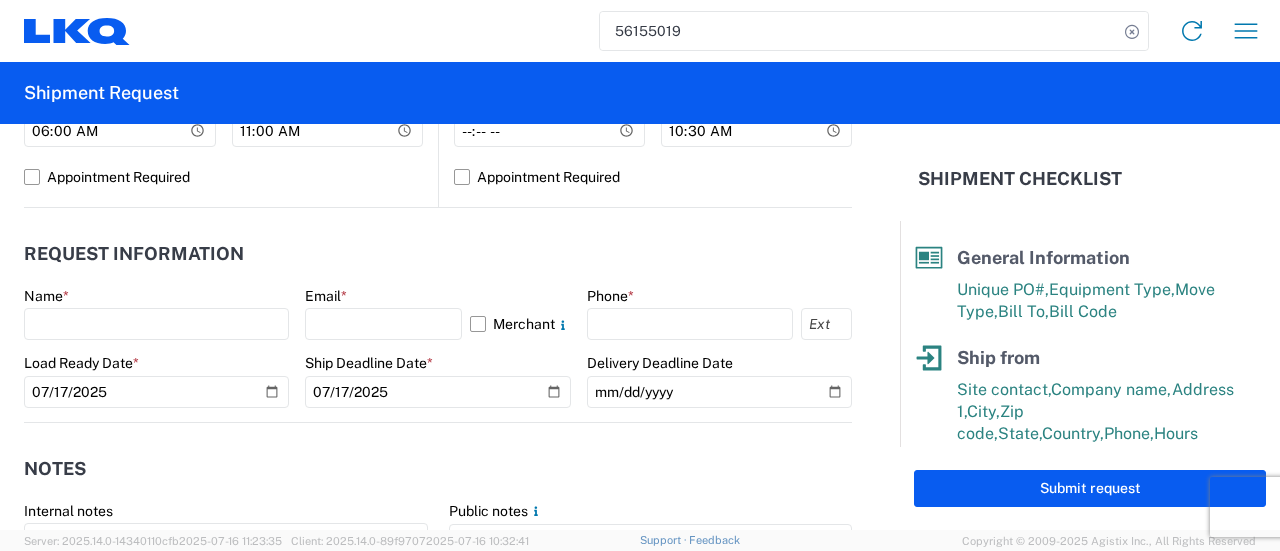 click on "Notes   Internal notes   Public notes
Quote only" 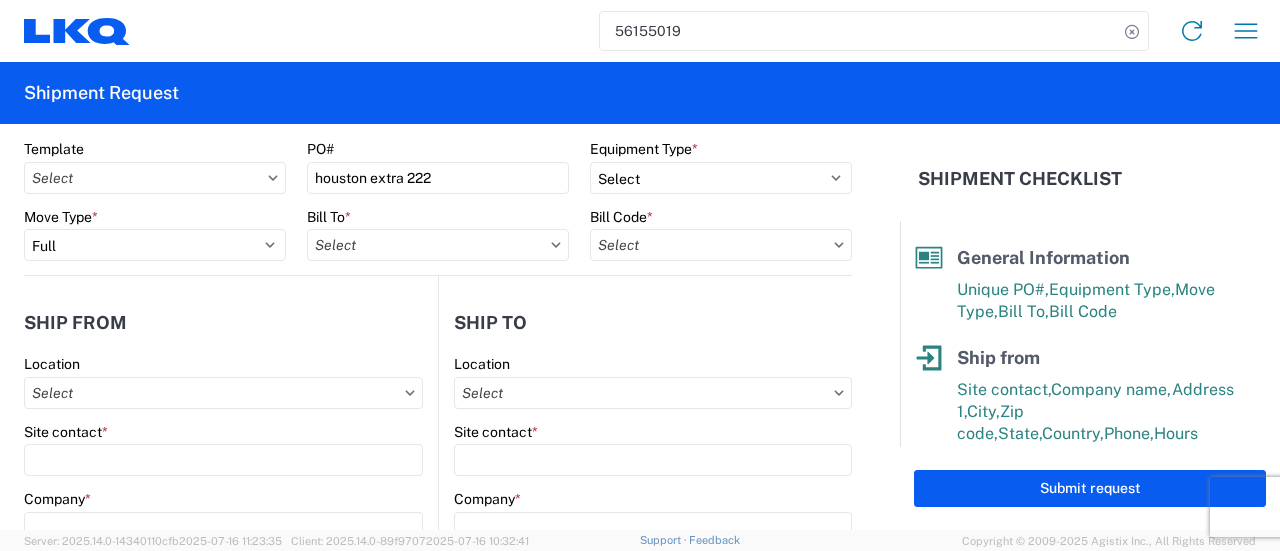 scroll, scrollTop: 0, scrollLeft: 0, axis: both 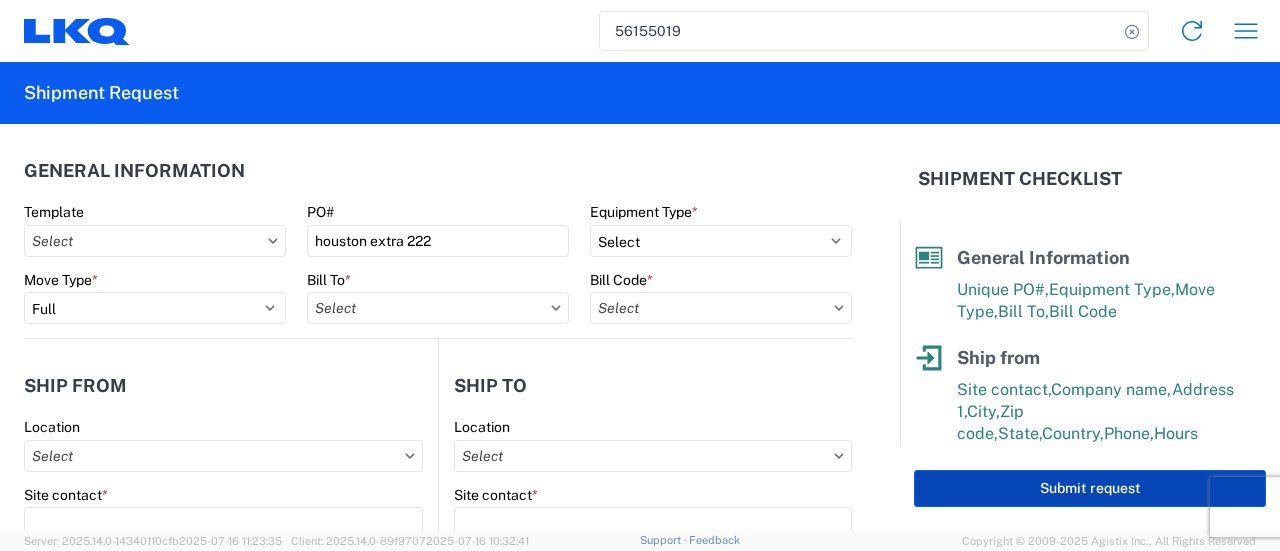 click on "Submit request" 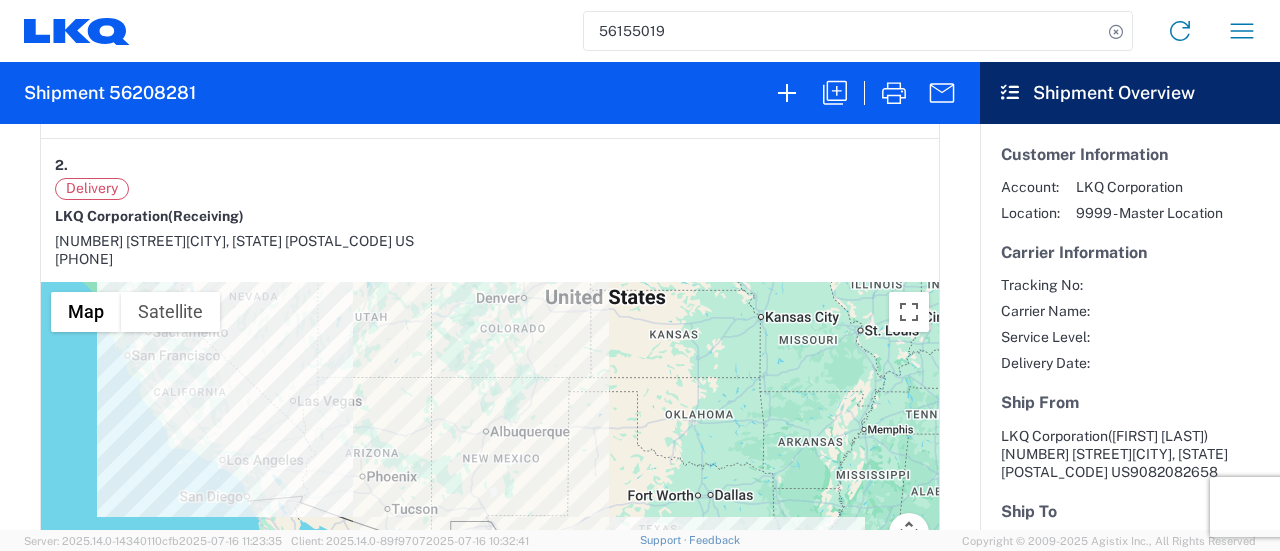 scroll, scrollTop: 800, scrollLeft: 0, axis: vertical 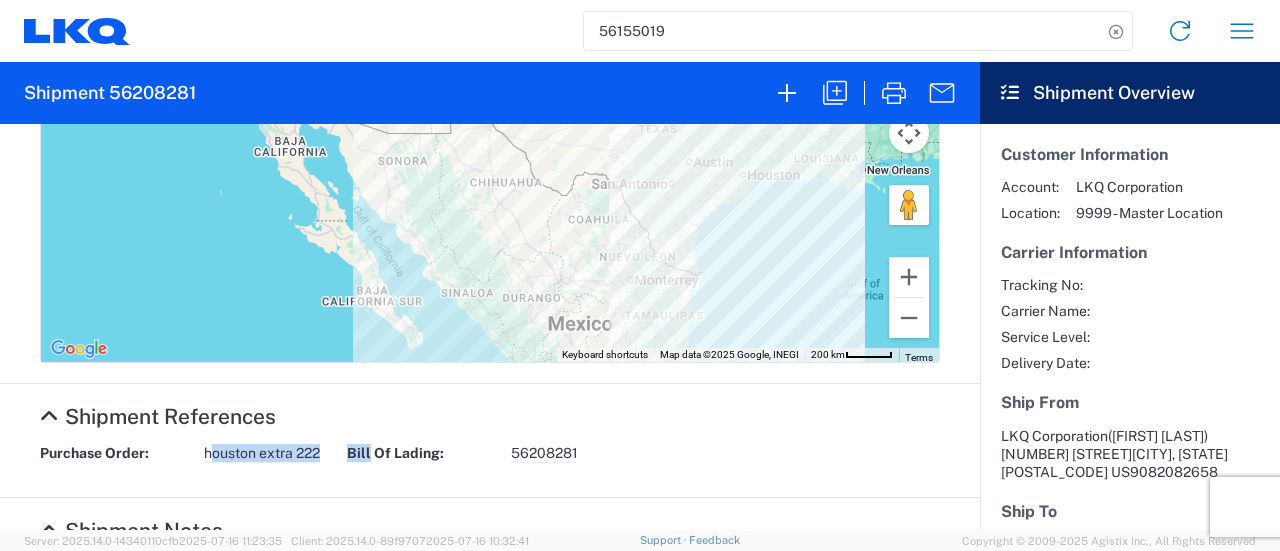 drag, startPoint x: 208, startPoint y: 450, endPoint x: 364, endPoint y: 449, distance: 156.0032 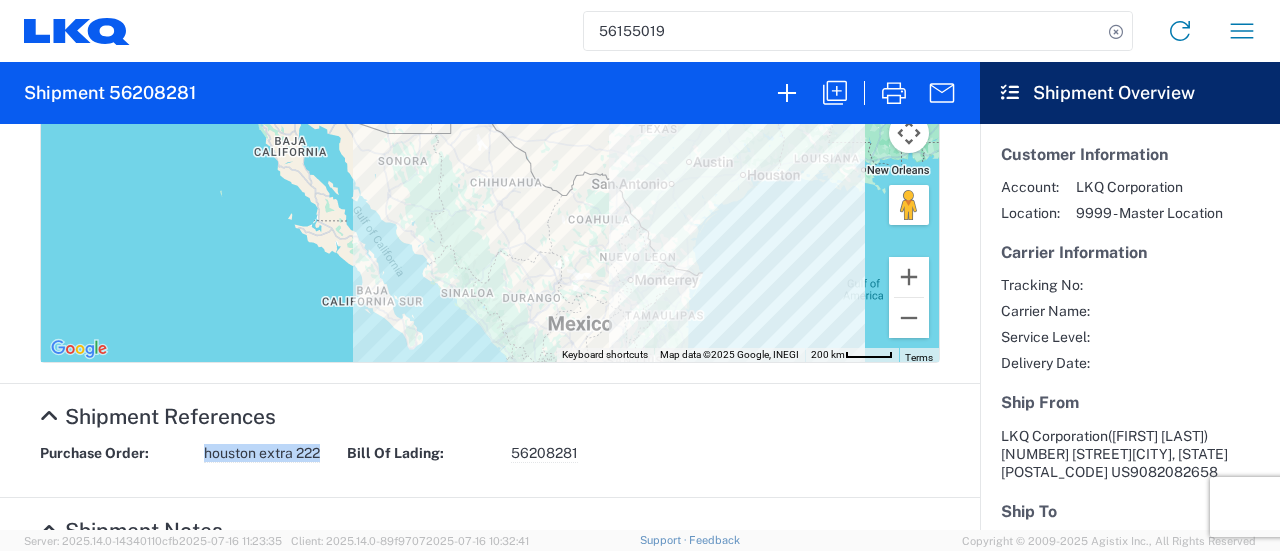 drag, startPoint x: 200, startPoint y: 449, endPoint x: 334, endPoint y: 451, distance: 134.01492 